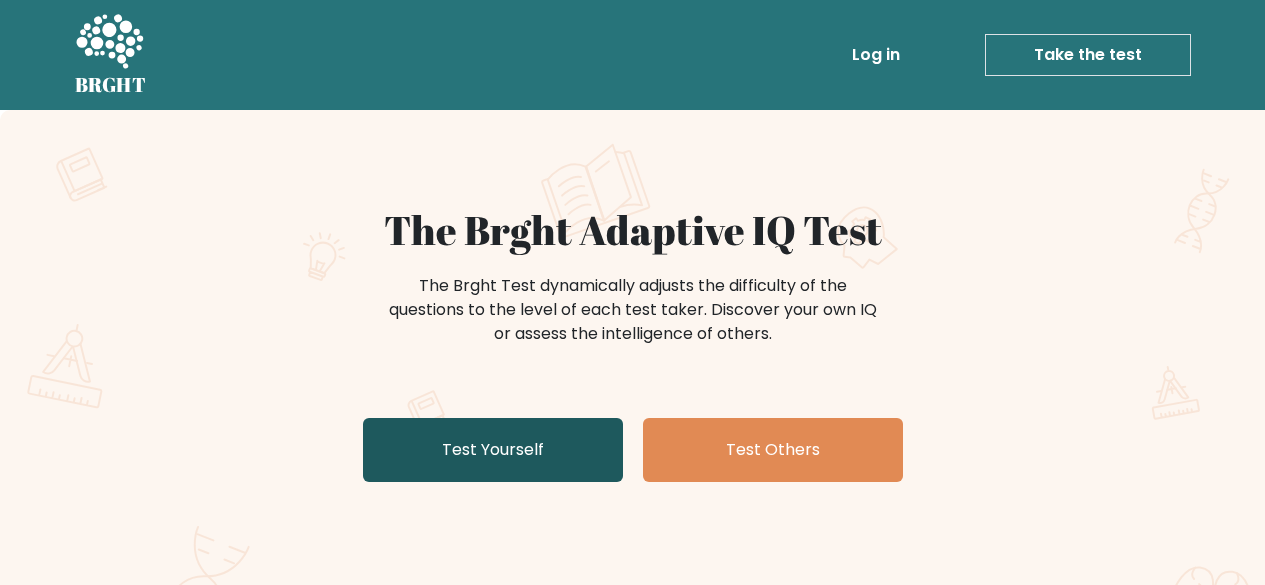 scroll, scrollTop: 0, scrollLeft: 0, axis: both 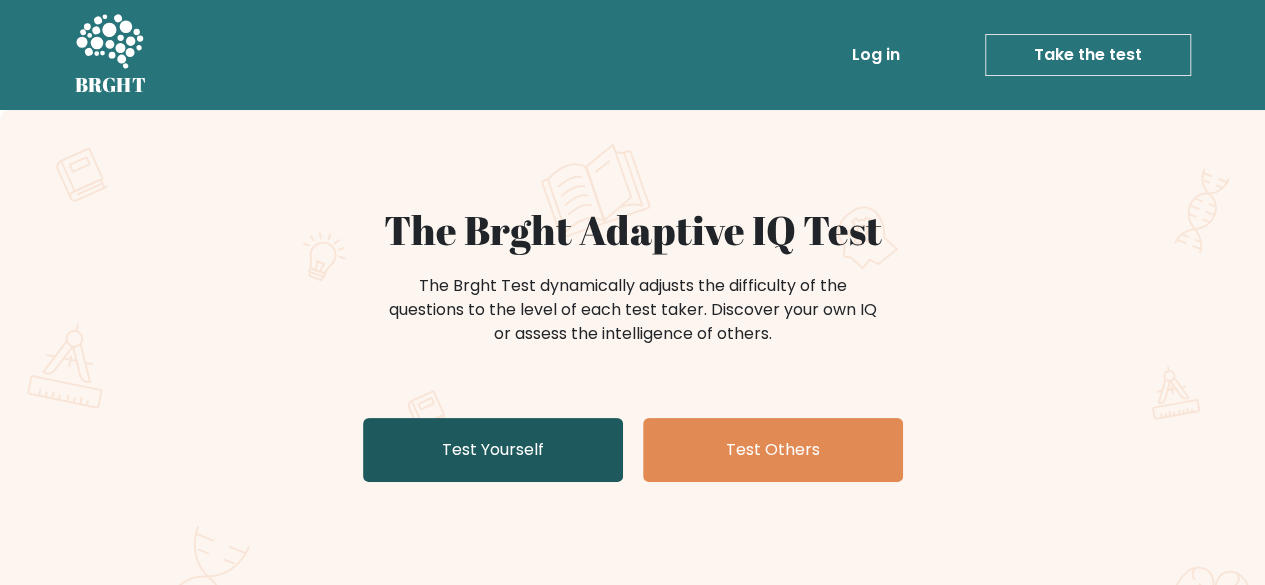 click on "Test Yourself" at bounding box center [493, 450] 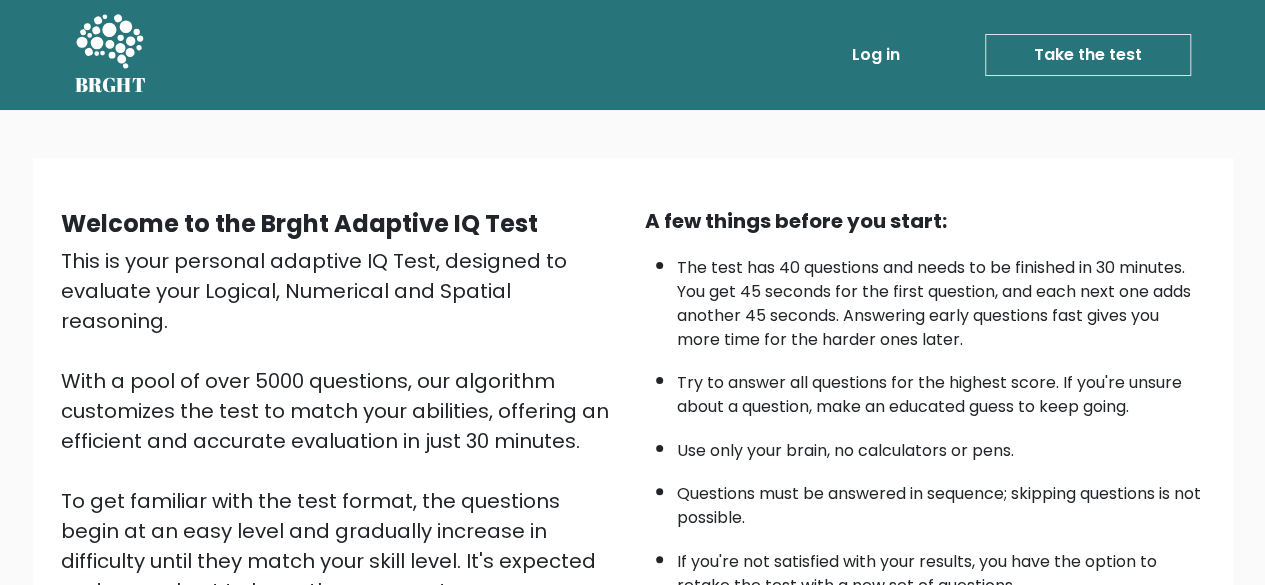 scroll, scrollTop: 330, scrollLeft: 0, axis: vertical 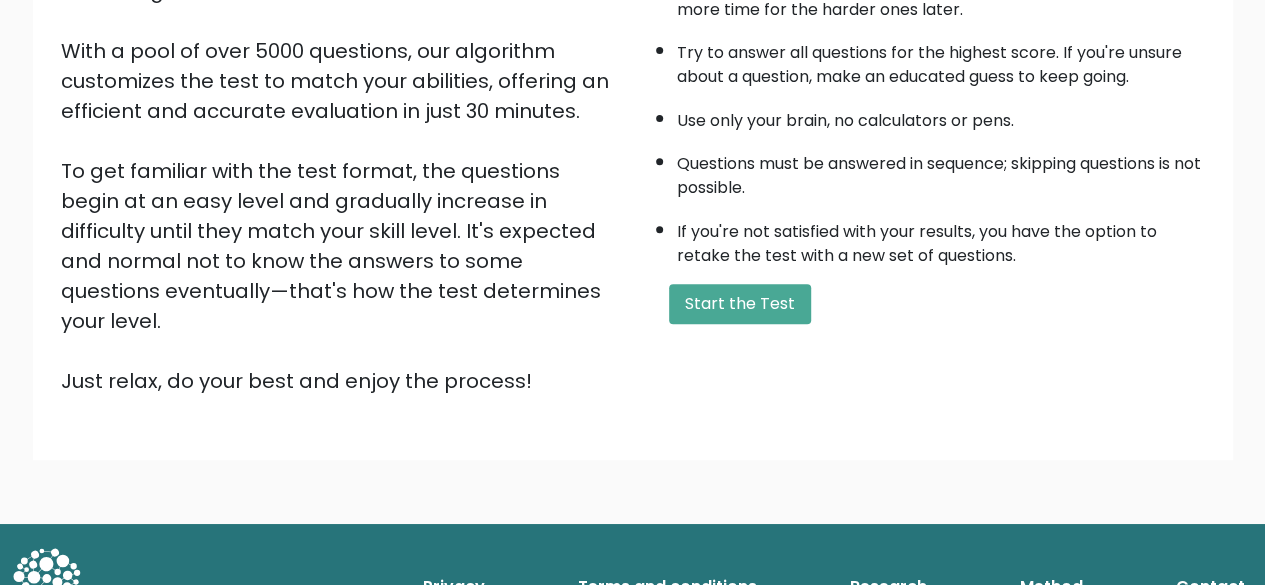 drag, startPoint x: 566, startPoint y: 273, endPoint x: 631, endPoint y: 297, distance: 69.289246 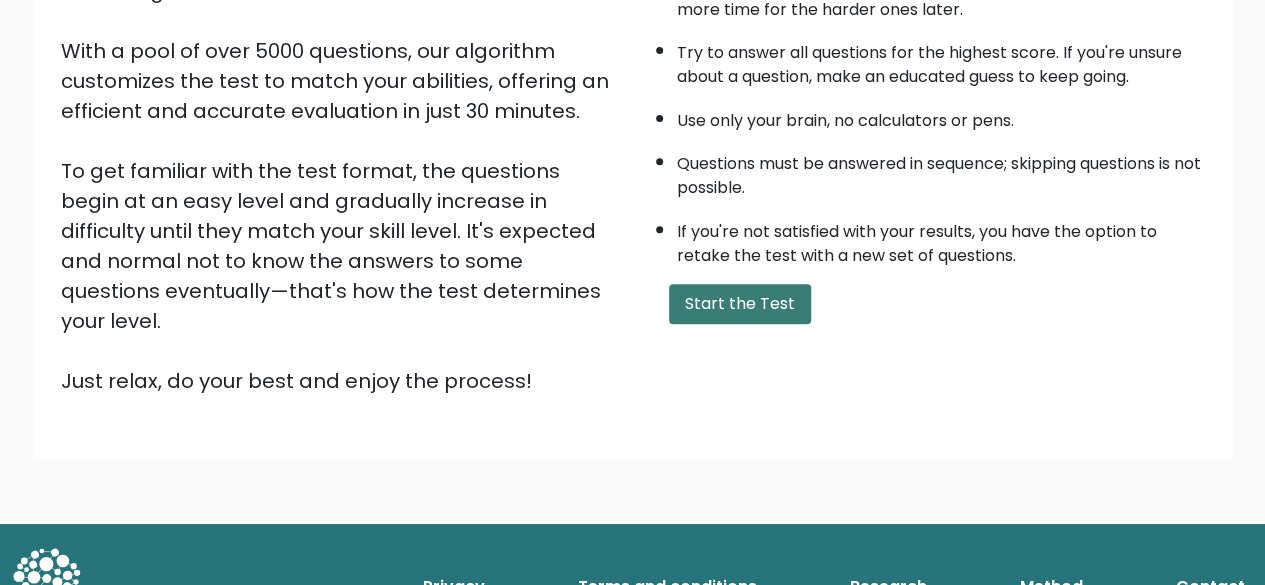 click on "Start the Test" at bounding box center (740, 304) 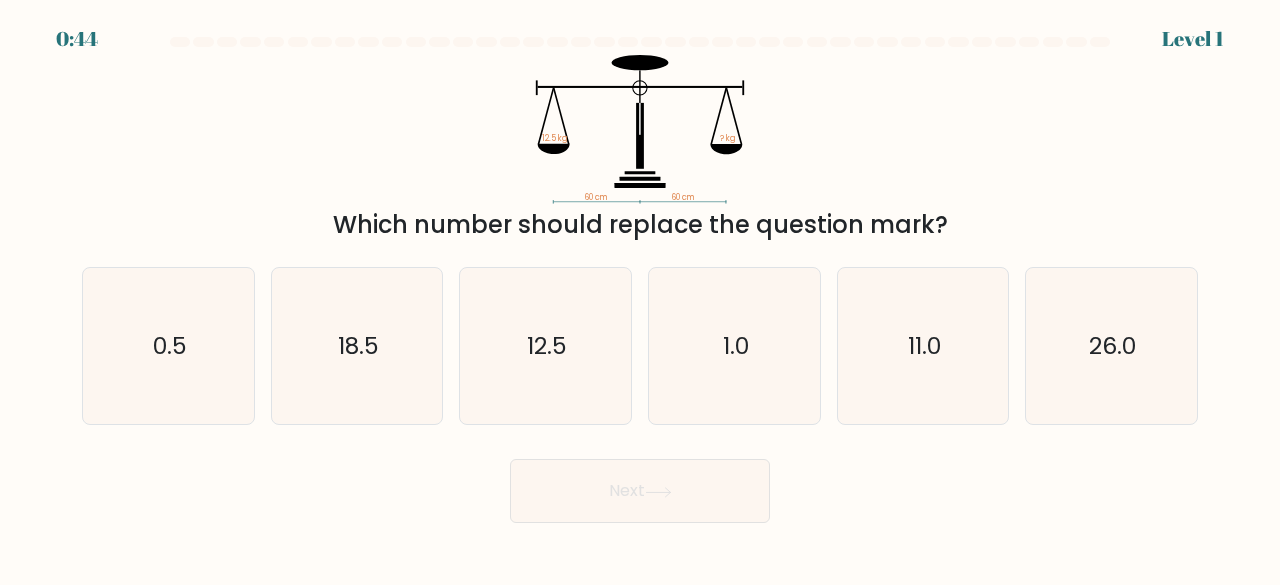 scroll, scrollTop: 0, scrollLeft: 0, axis: both 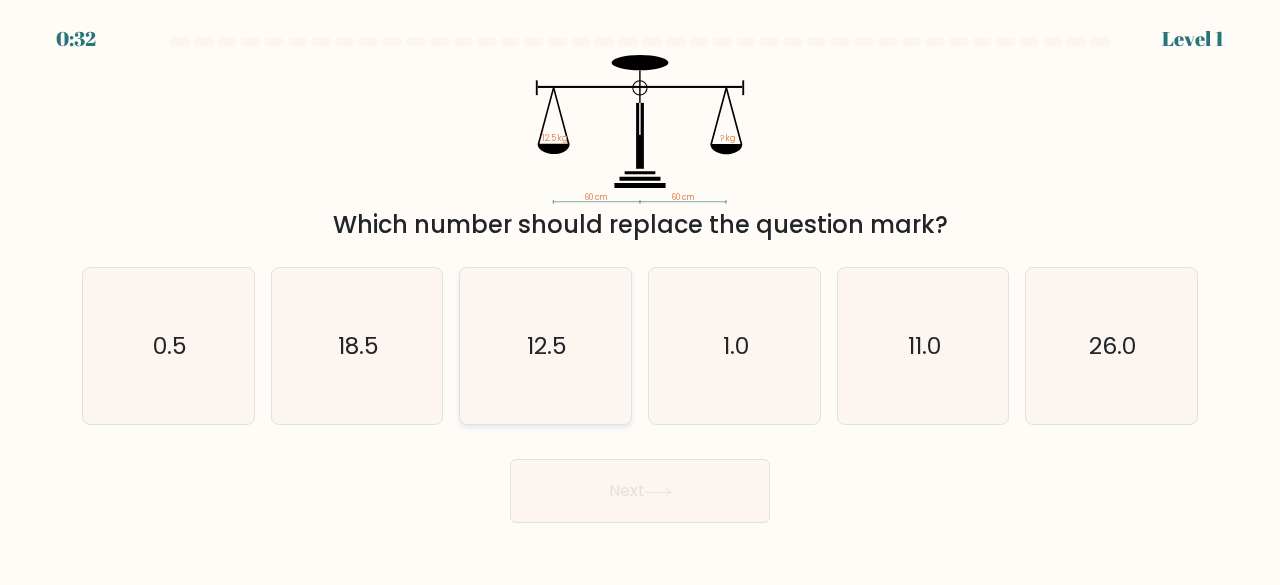 click on "12.5" at bounding box center [547, 345] 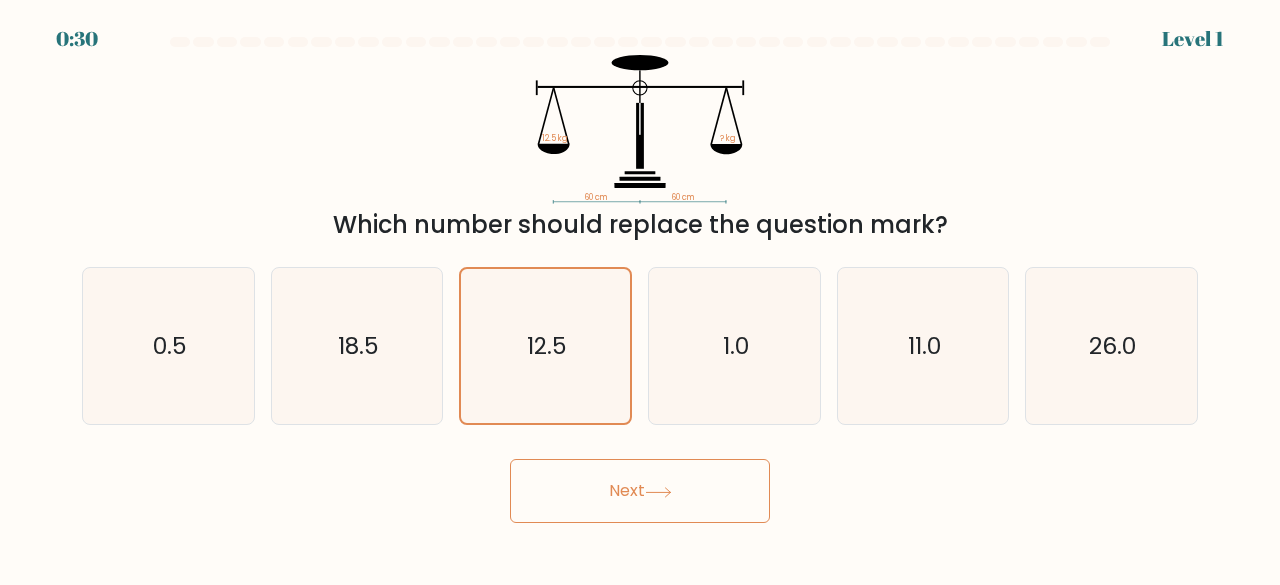 click on "Next" at bounding box center [640, 491] 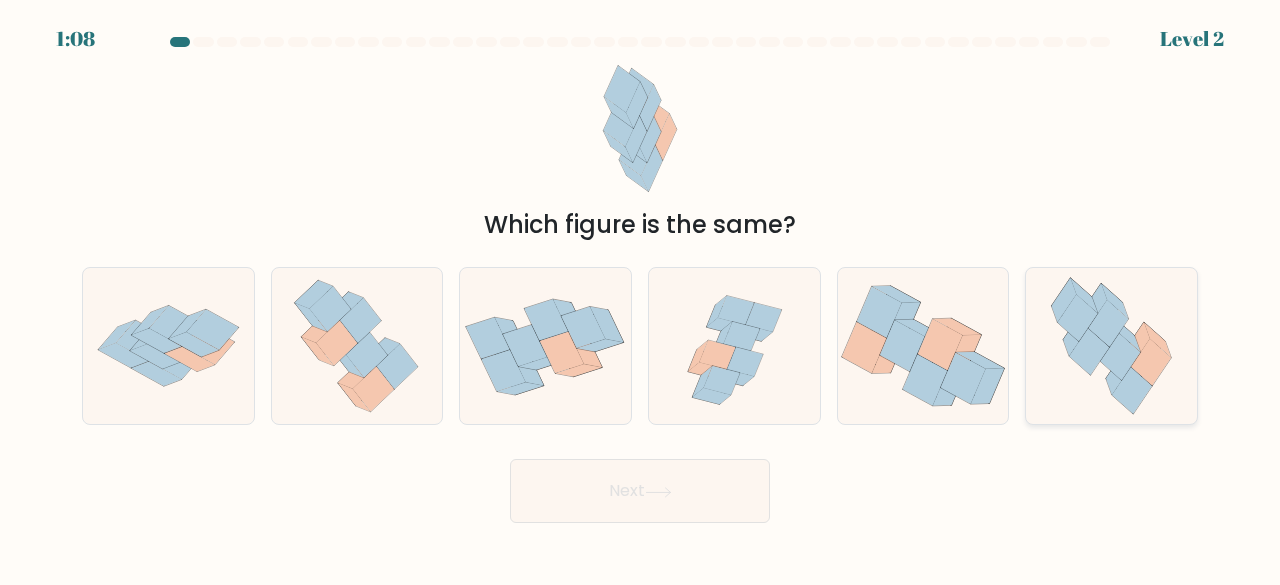 click at bounding box center [1137, 344] 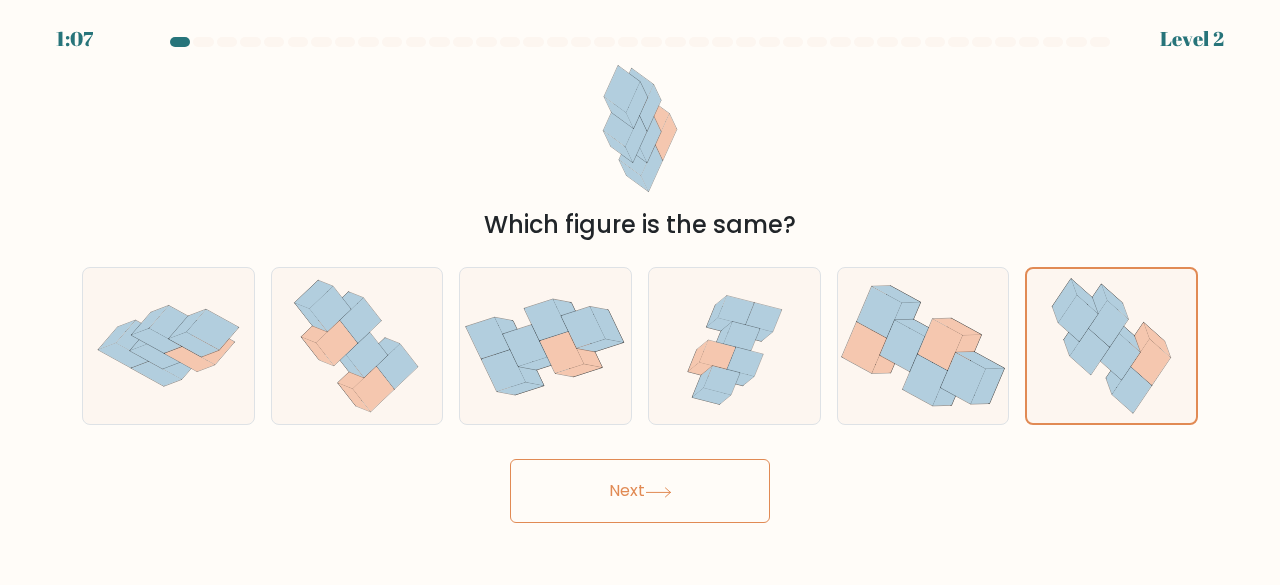 click at bounding box center [658, 492] 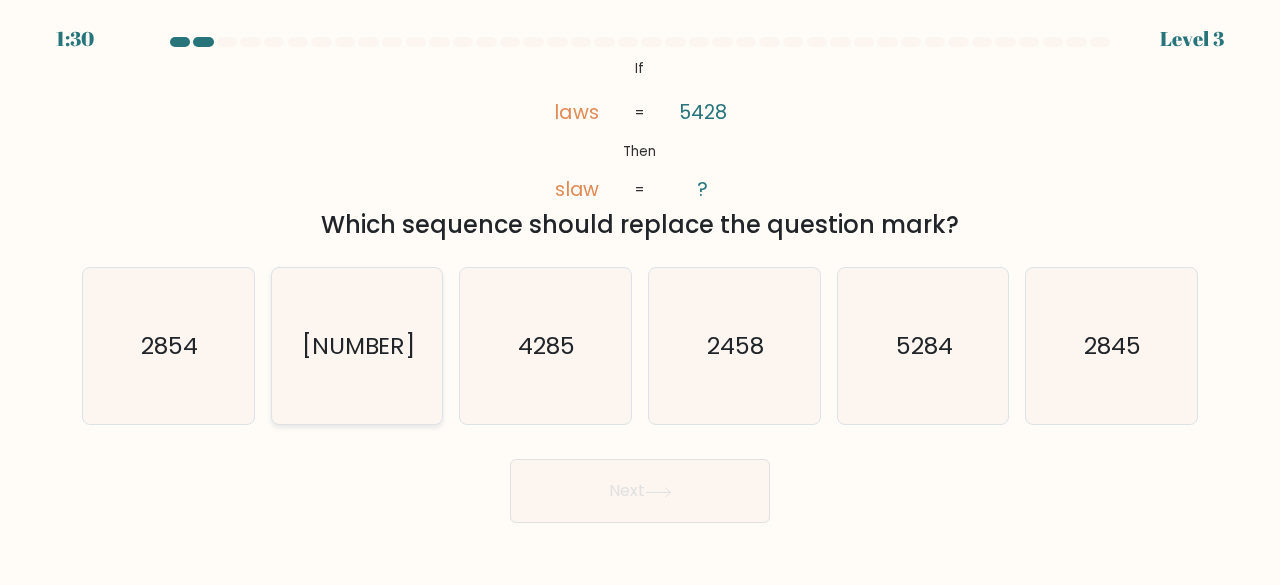 click on "[NUMBER]" at bounding box center [357, 346] 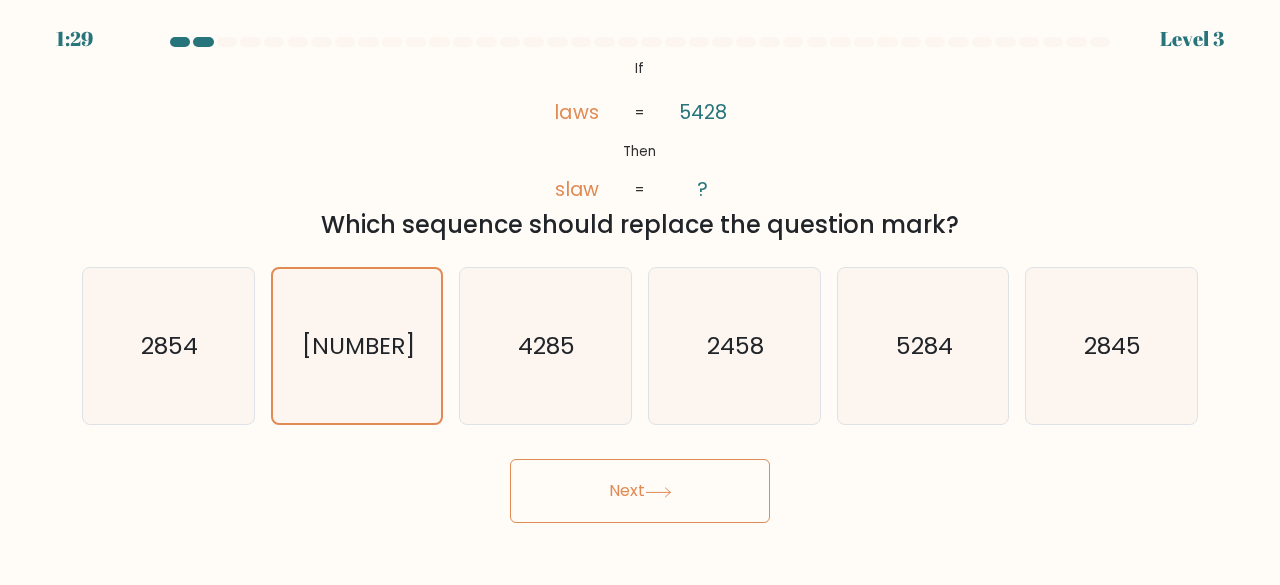 click at bounding box center [658, 492] 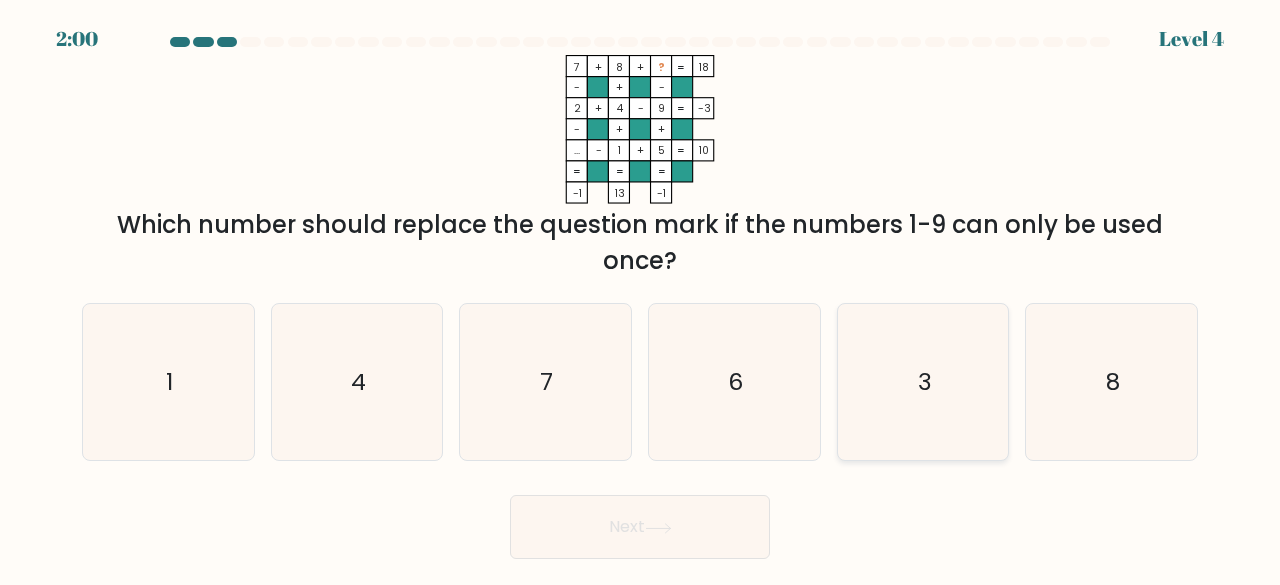click on "3" at bounding box center [923, 382] 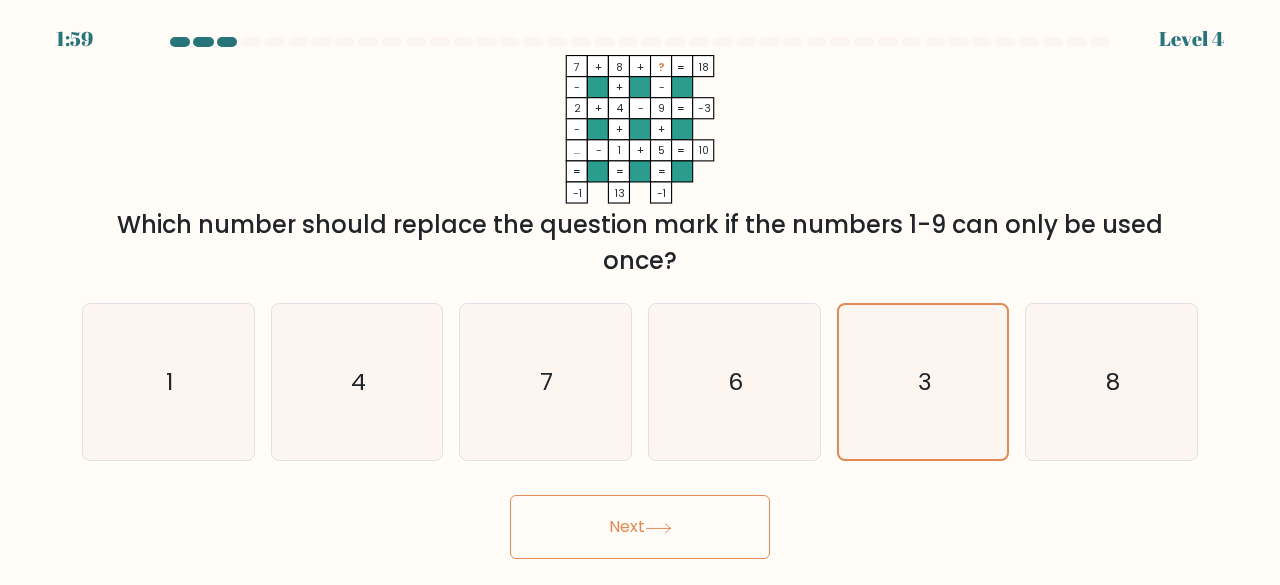 click on "Next" at bounding box center (640, 527) 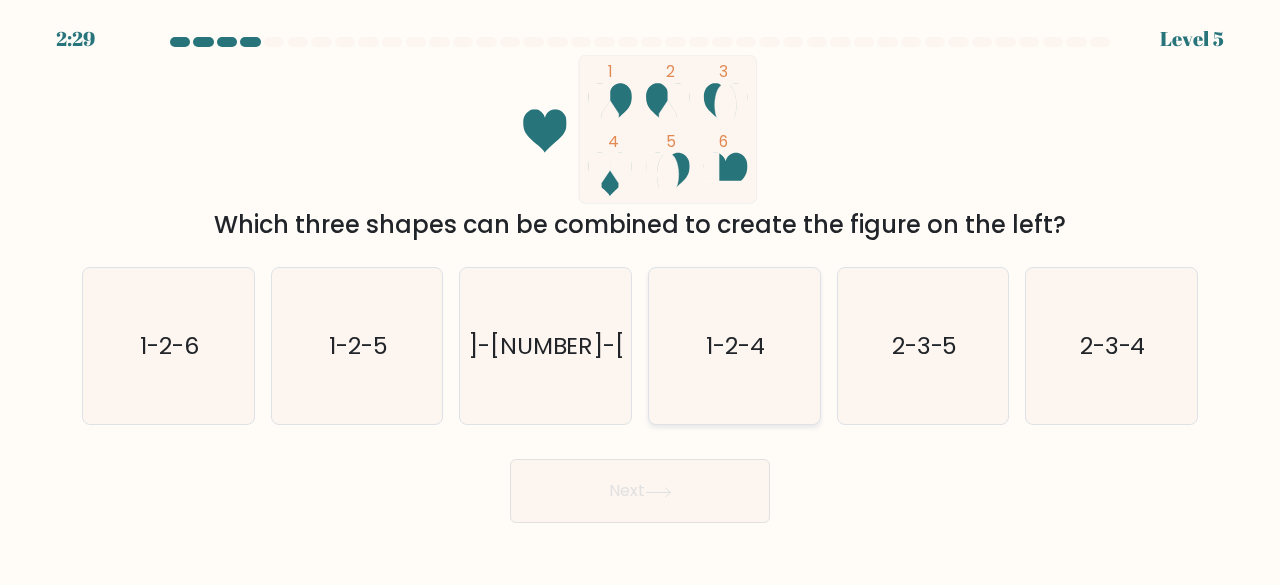 click on "1-2-4" at bounding box center (735, 345) 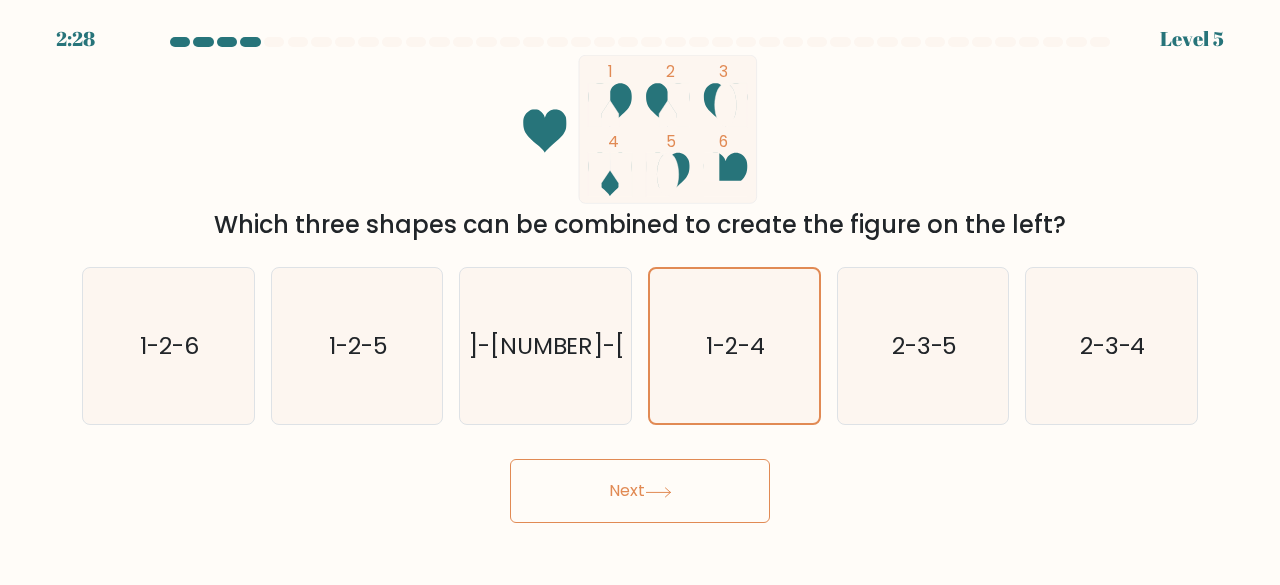 click on "Next" at bounding box center [640, 491] 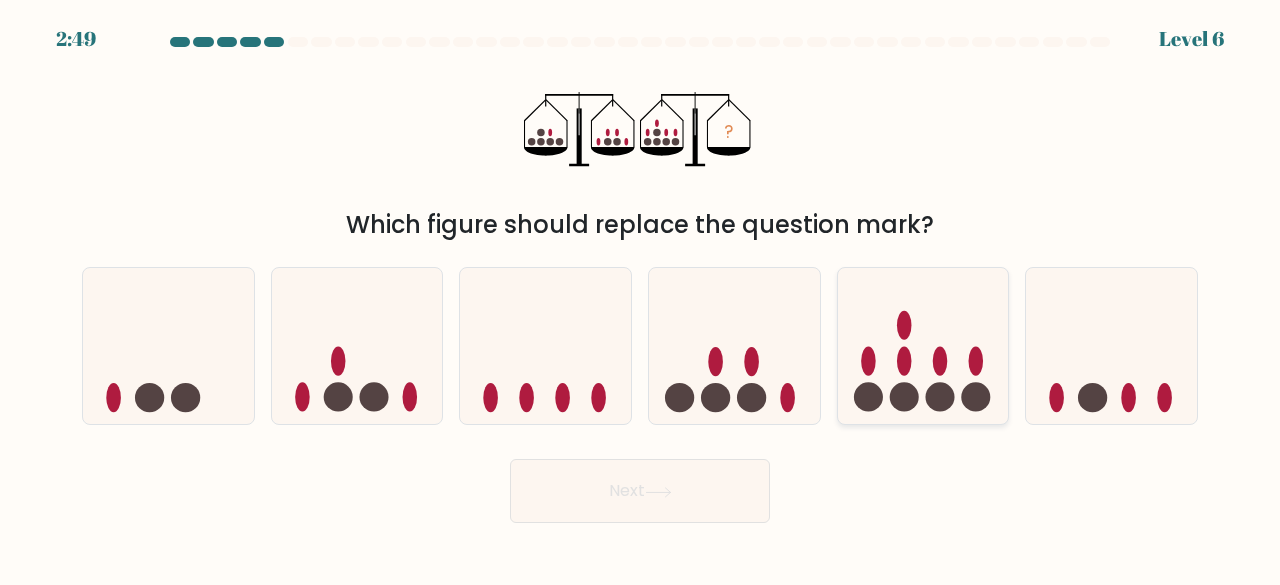 click at bounding box center (923, 345) 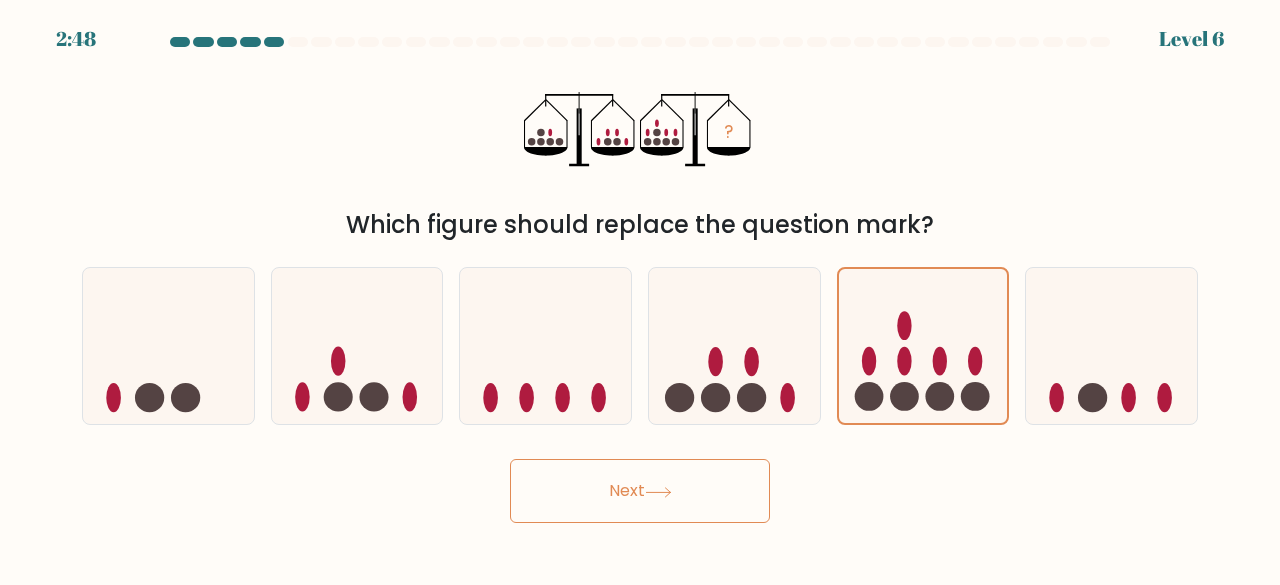 click on "Next" at bounding box center [640, 491] 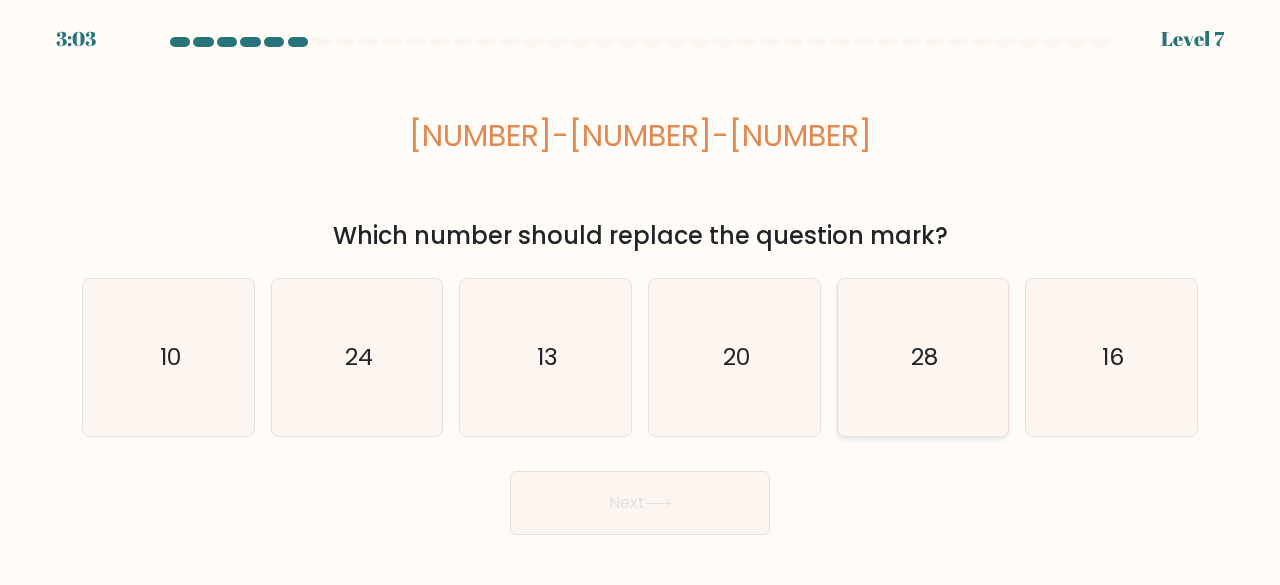 click on "28" at bounding box center (923, 357) 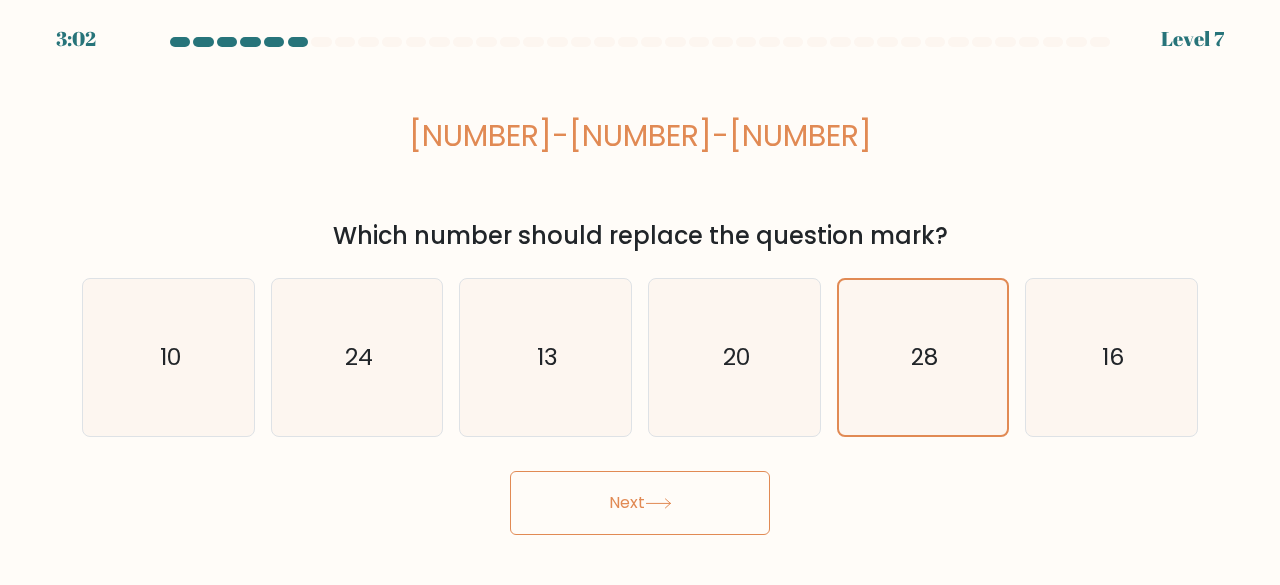 click on "Next" at bounding box center [640, 503] 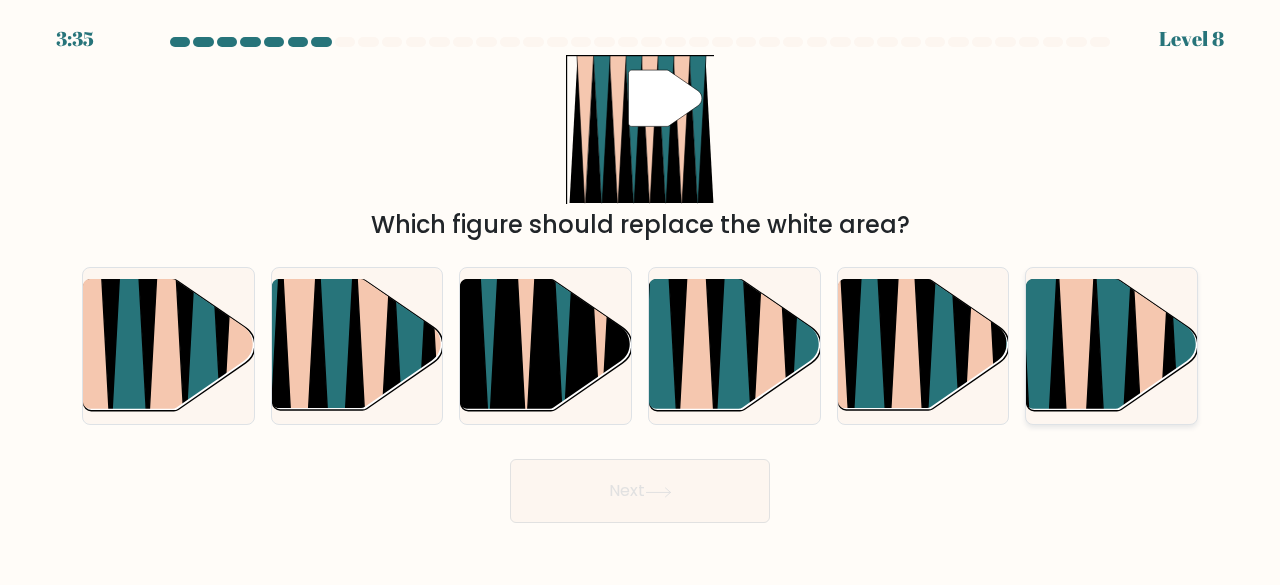 click at bounding box center (1076, 418) 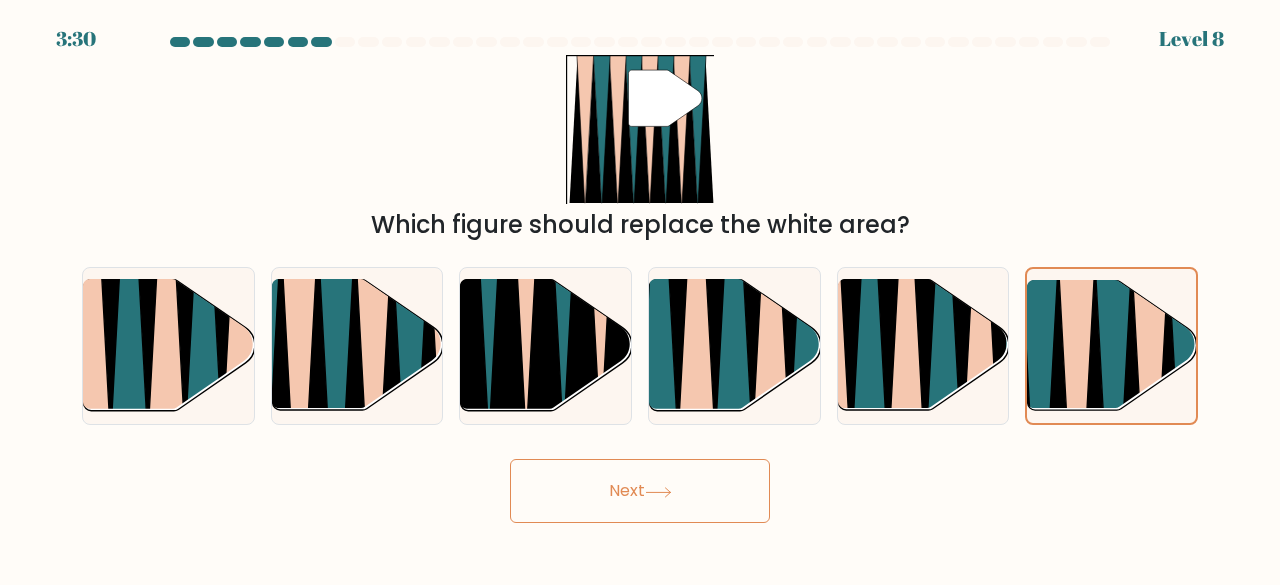 click on "Next" at bounding box center [640, 491] 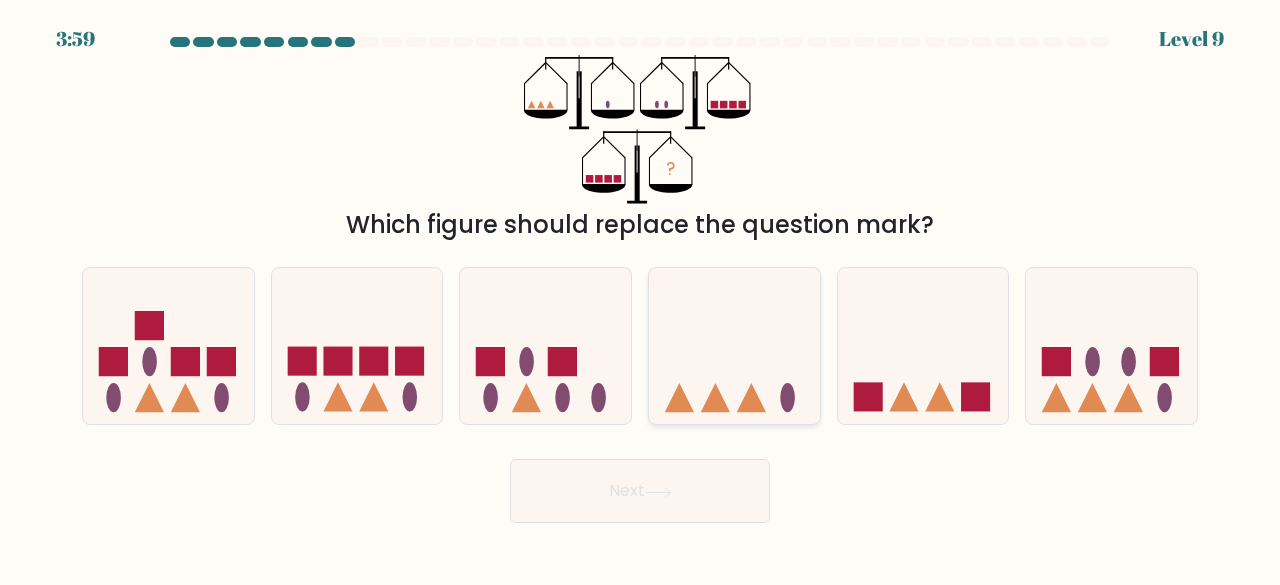 click at bounding box center (734, 345) 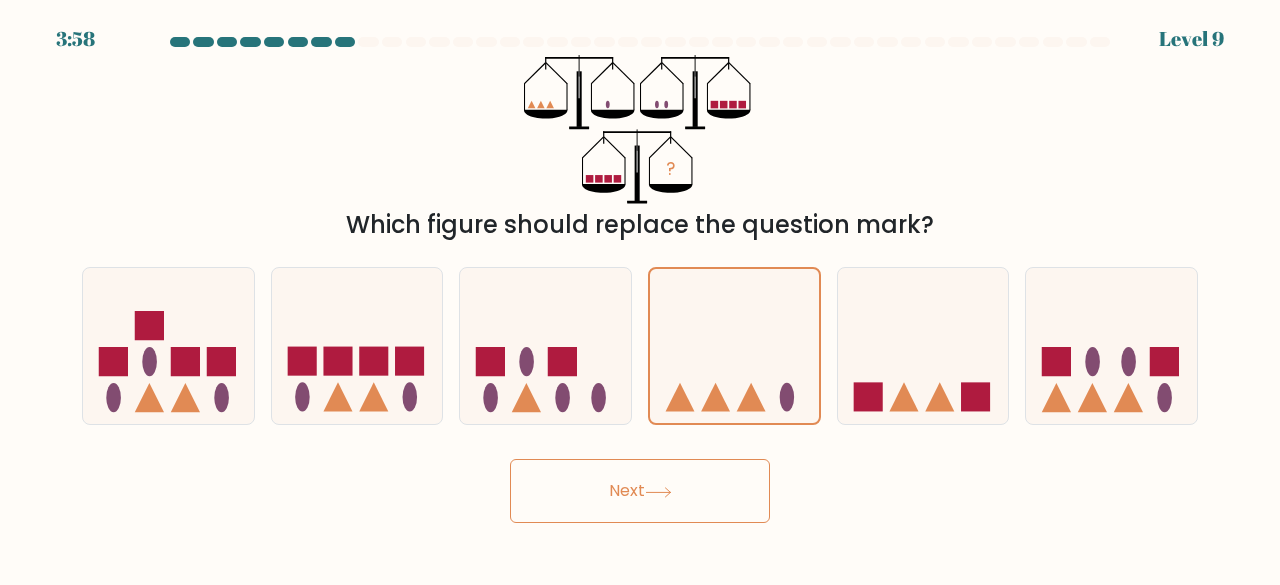 click on "Next" at bounding box center [640, 491] 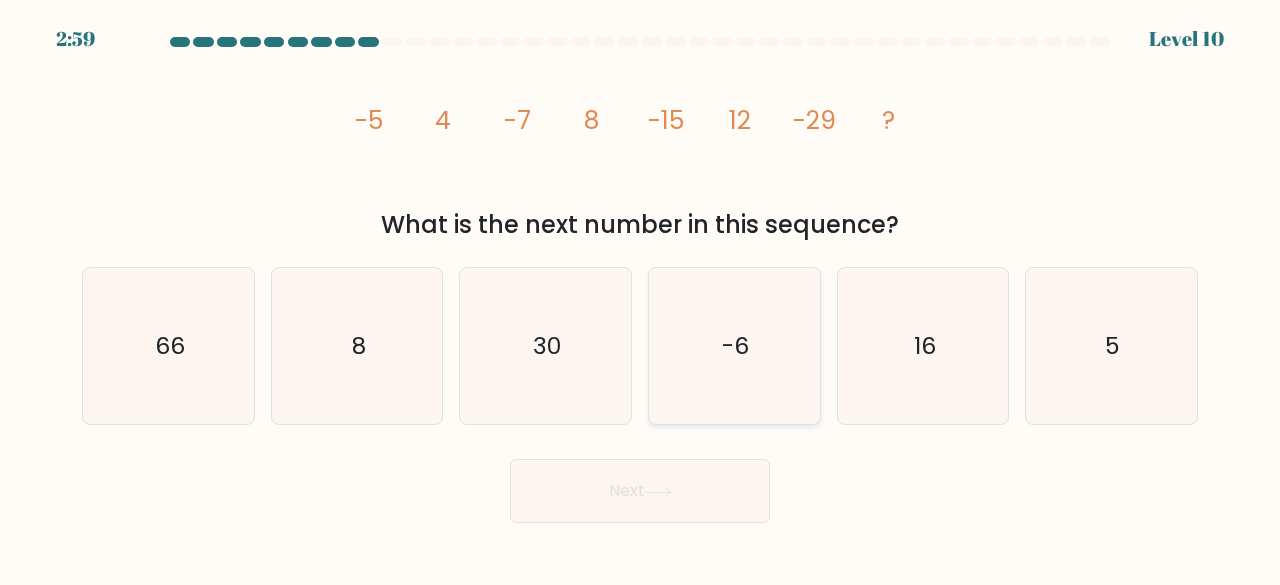 click on "-6" at bounding box center [734, 346] 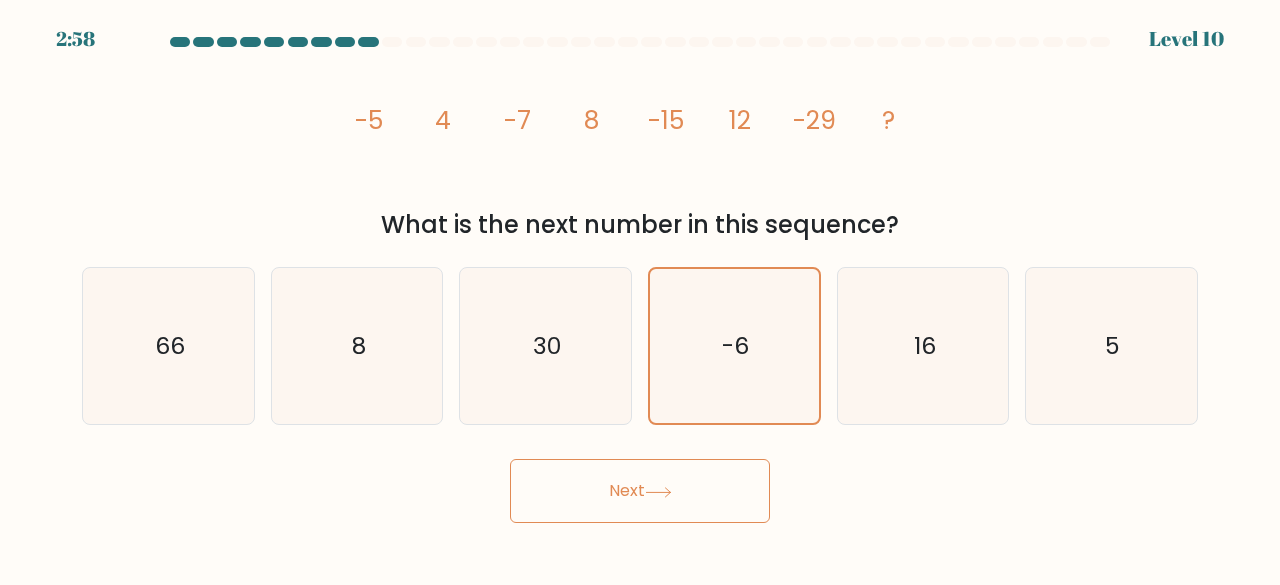 click on "Next" at bounding box center [640, 491] 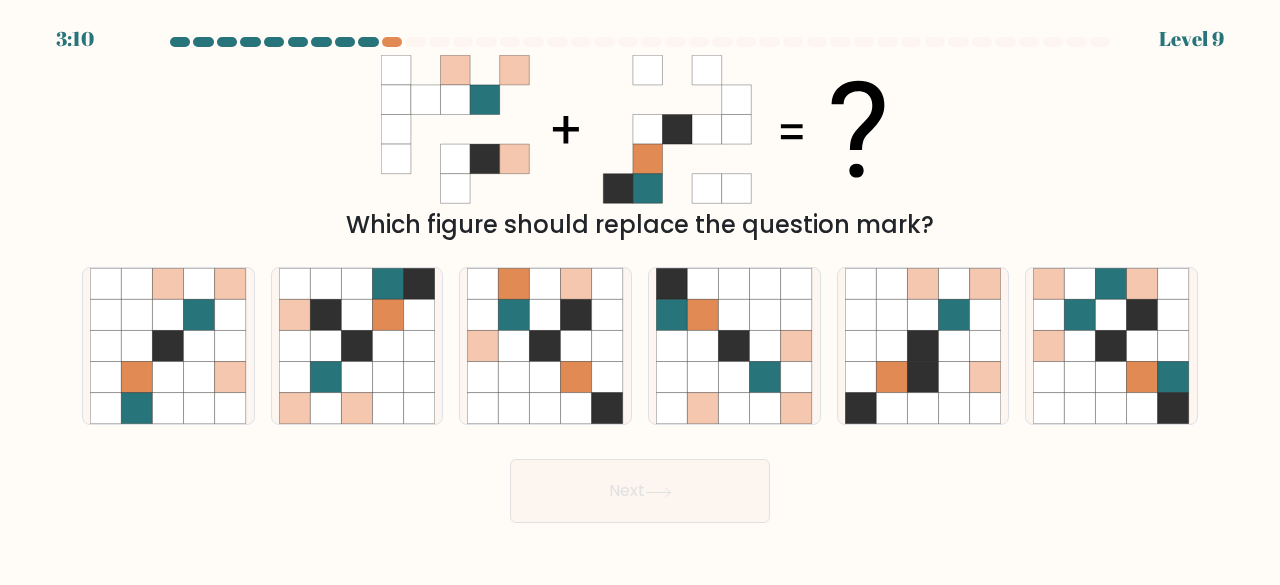 type 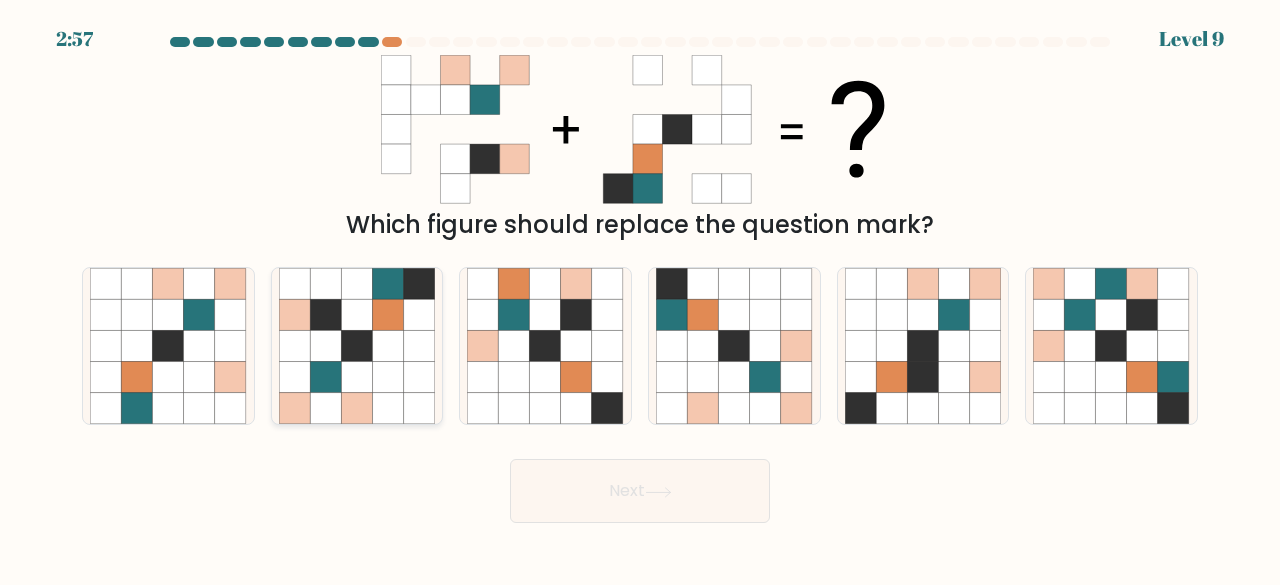 click at bounding box center [325, 346] 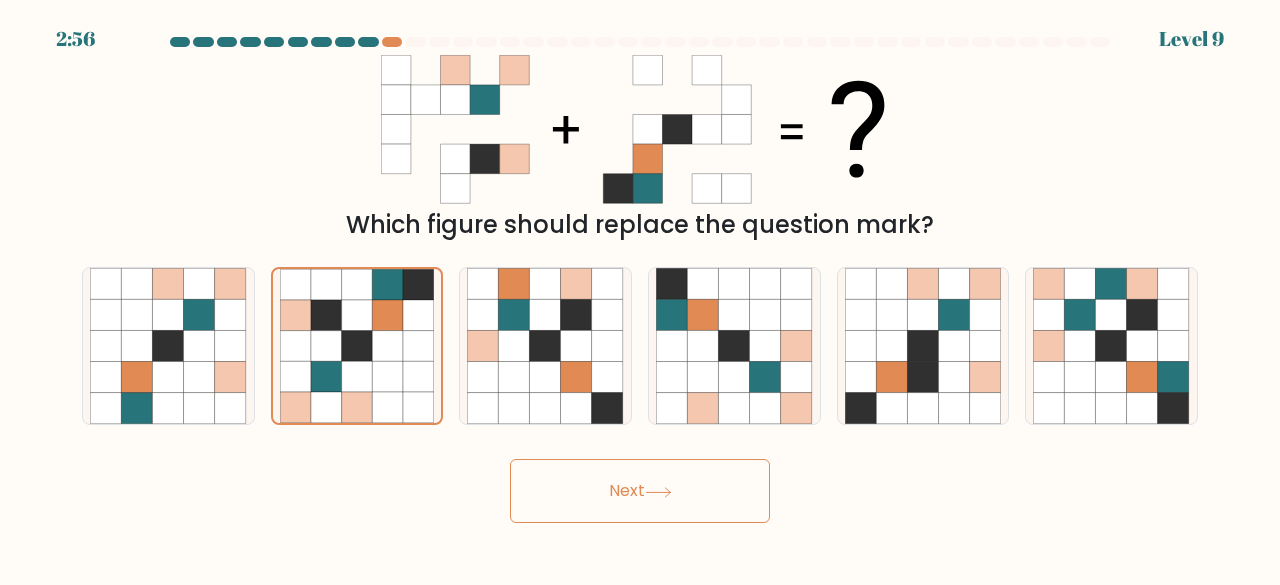 click on "Next" at bounding box center [640, 491] 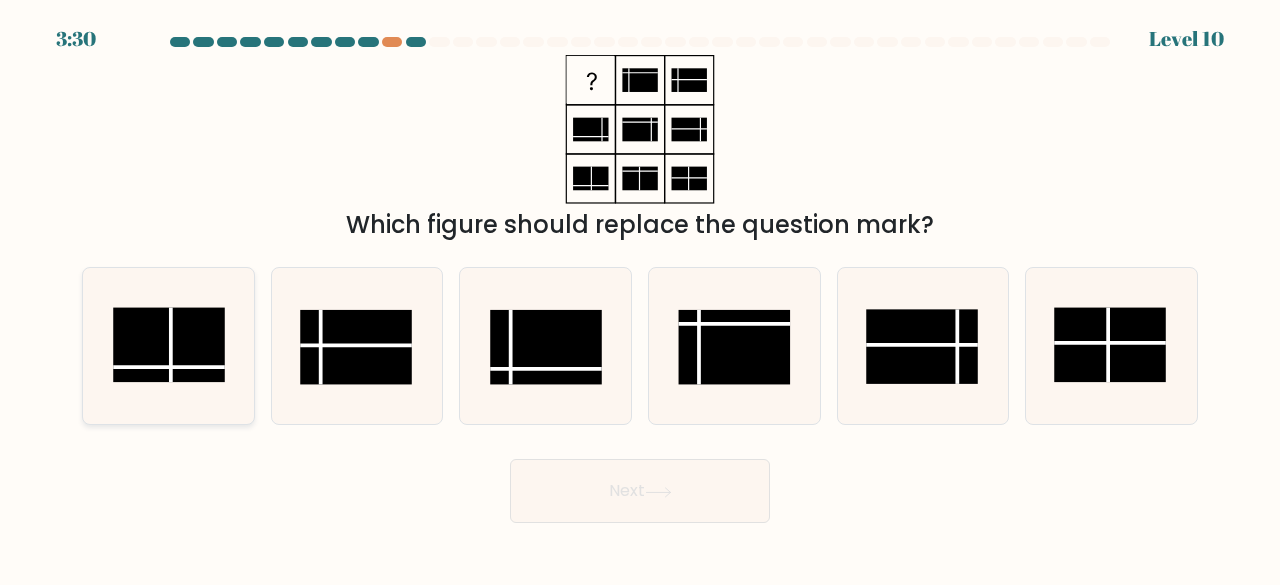 click at bounding box center (169, 345) 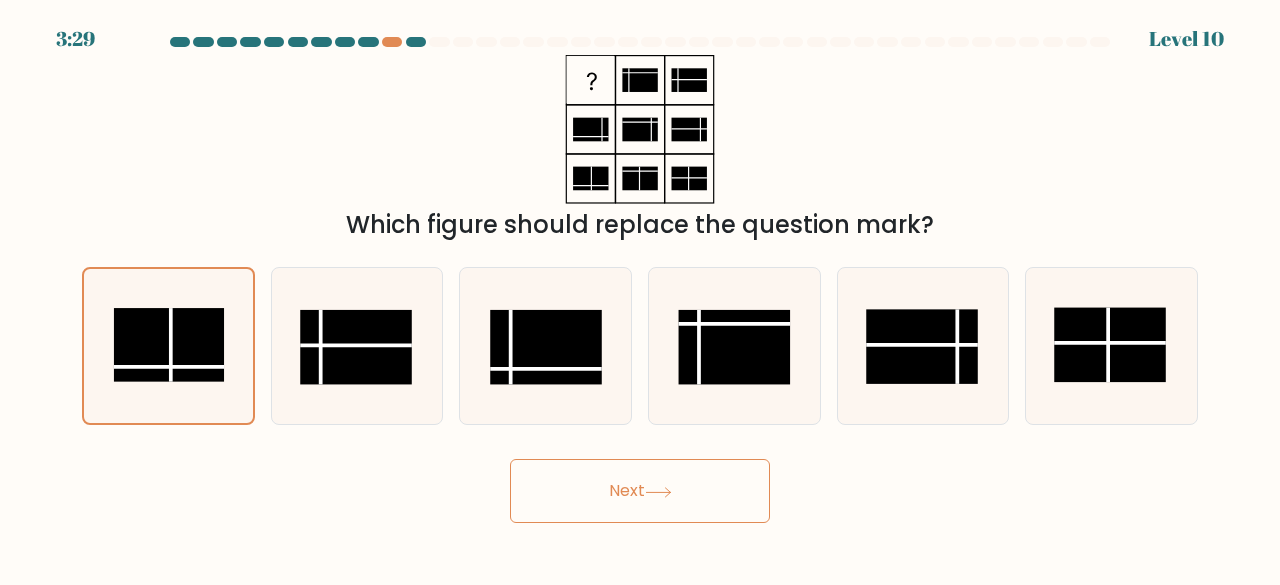 click on "Next" at bounding box center (640, 491) 